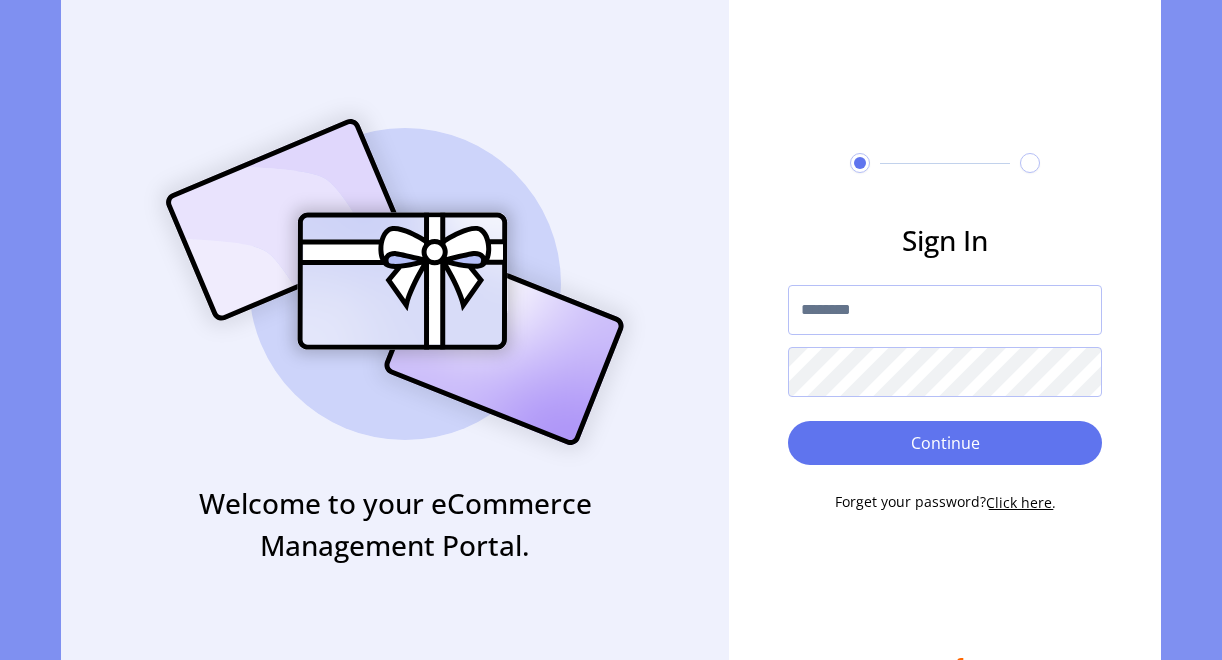 scroll, scrollTop: 0, scrollLeft: 0, axis: both 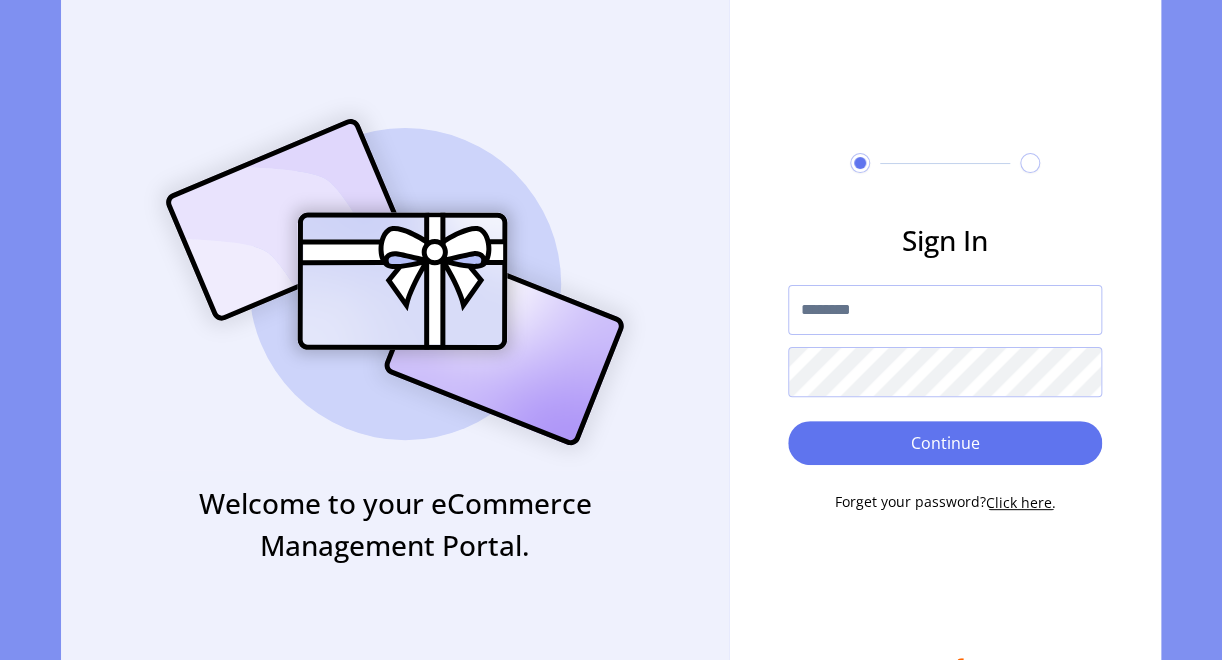 click at bounding box center (945, 310) 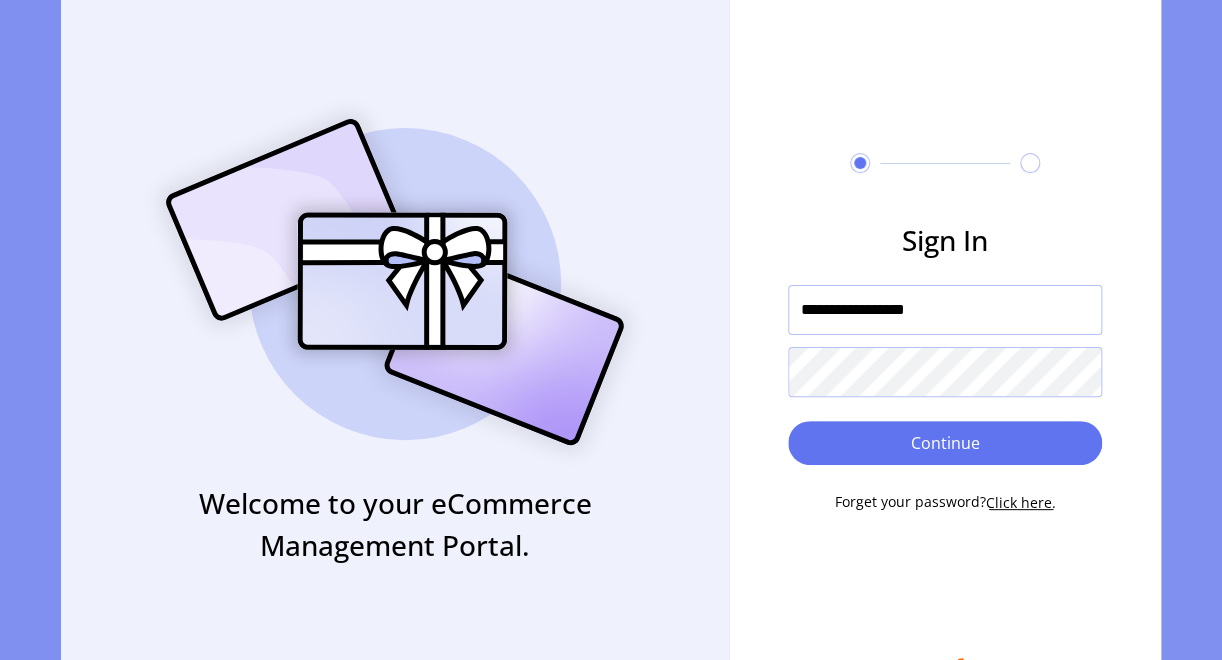 type on "**********" 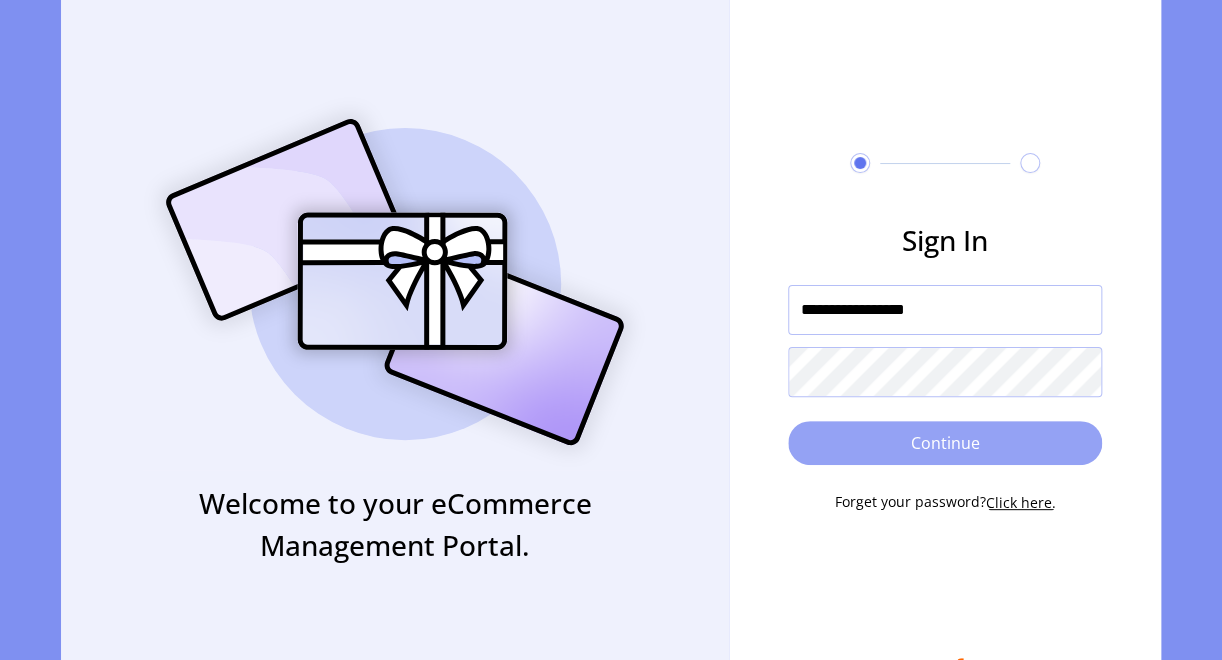 click on "Continue" at bounding box center (945, 443) 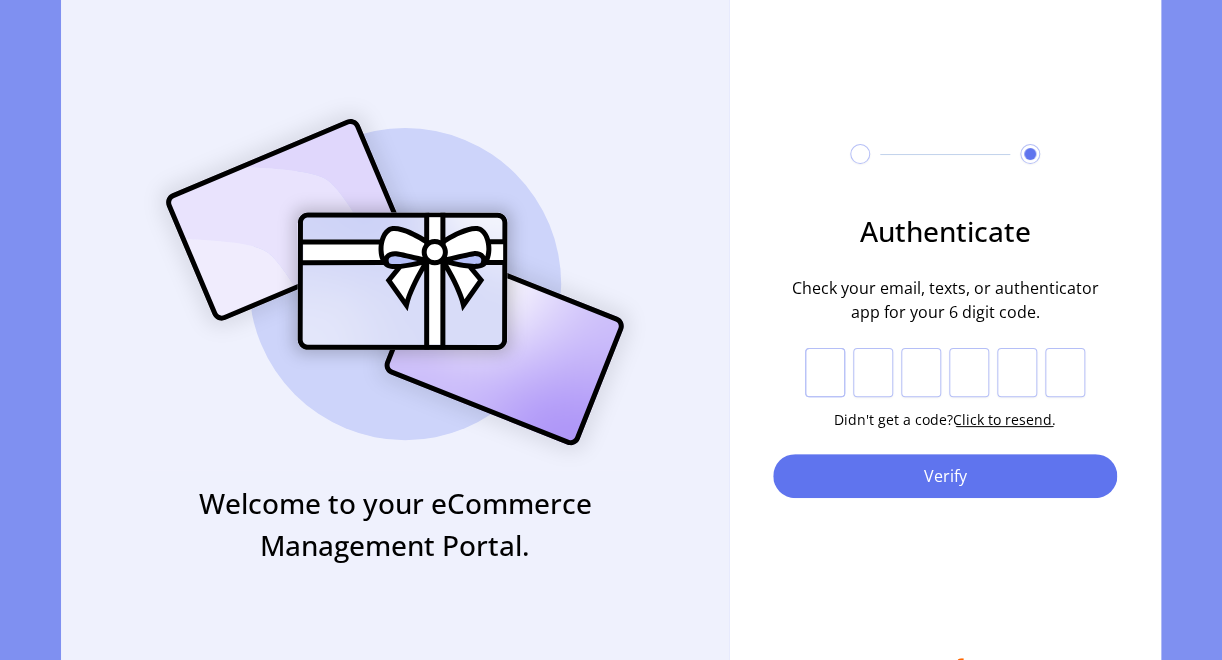 click at bounding box center [825, 373] 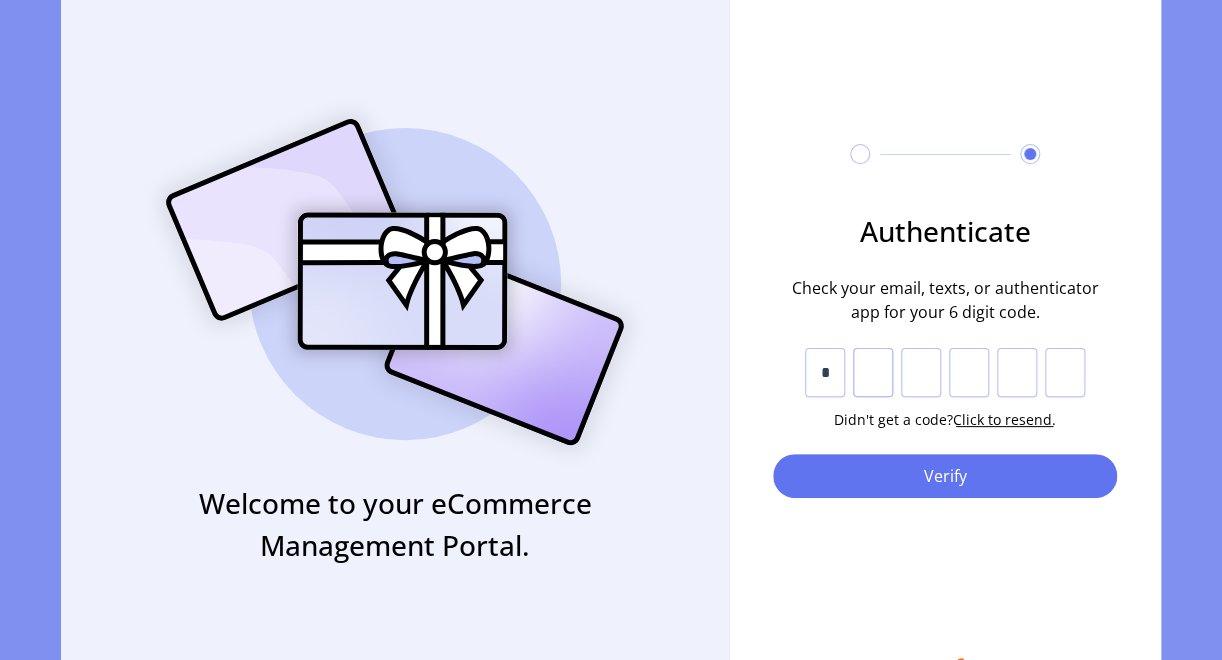 type on "*" 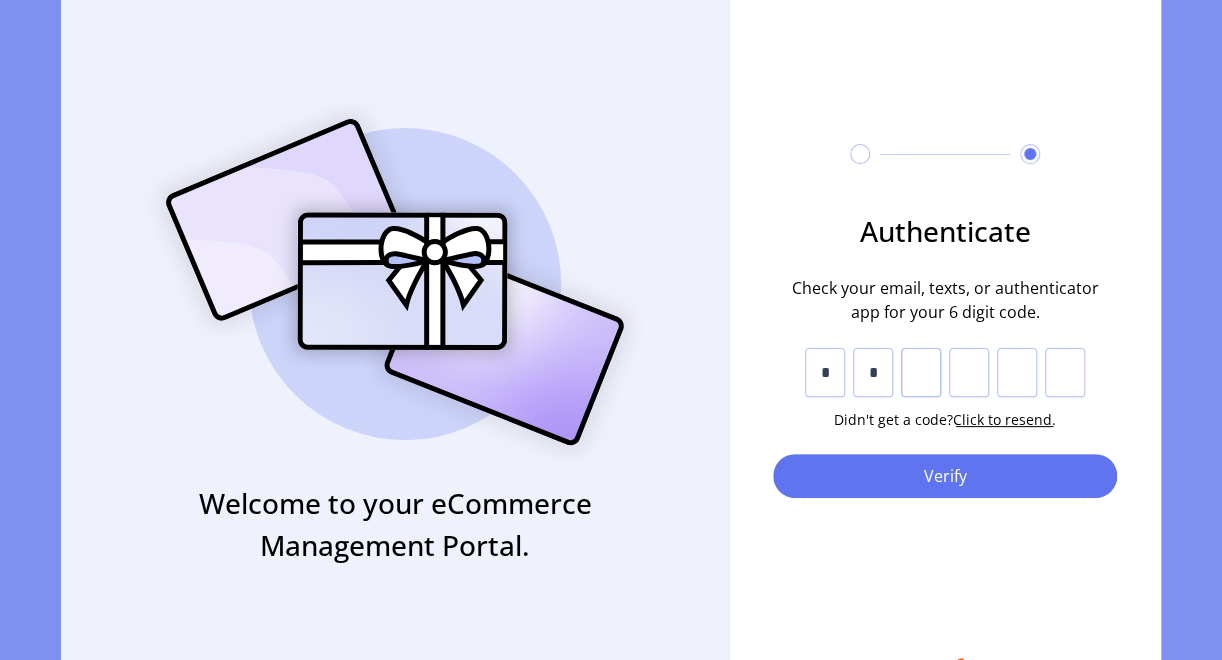 type on "*" 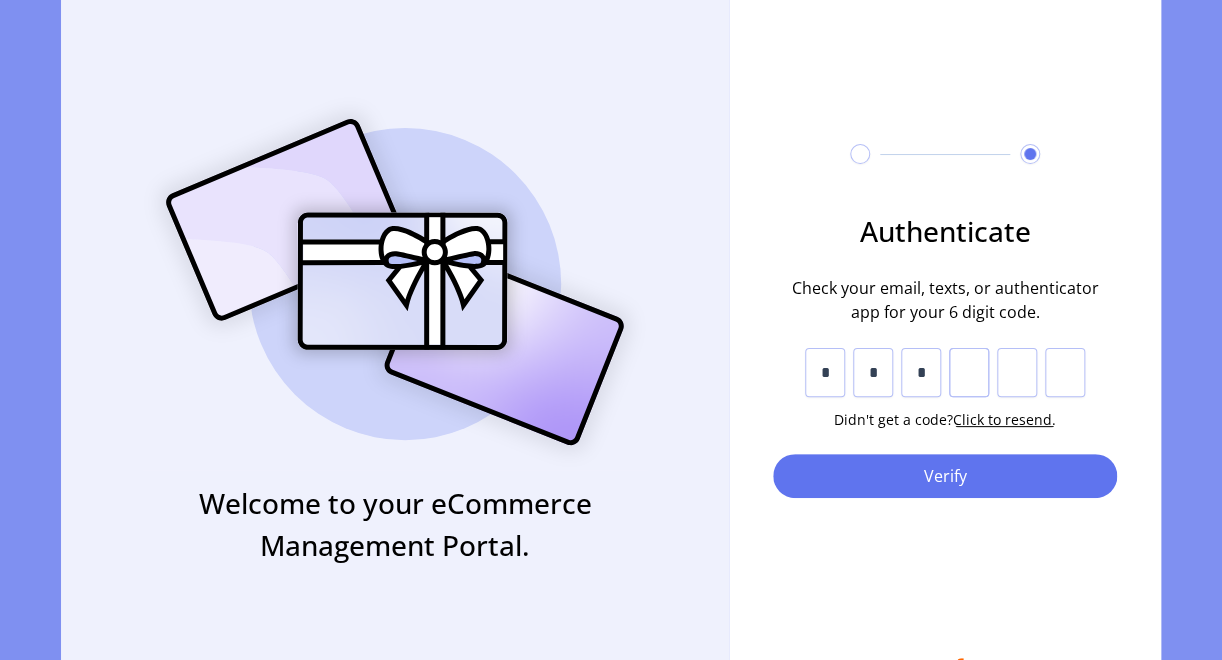 type on "*" 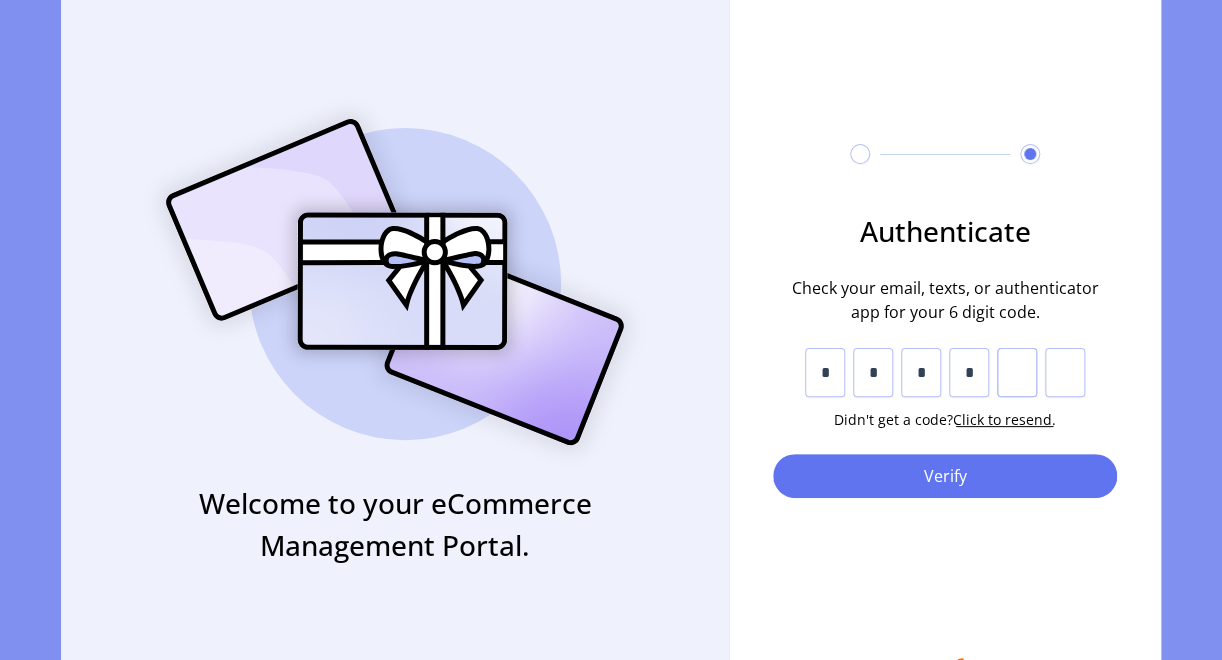 type on "*" 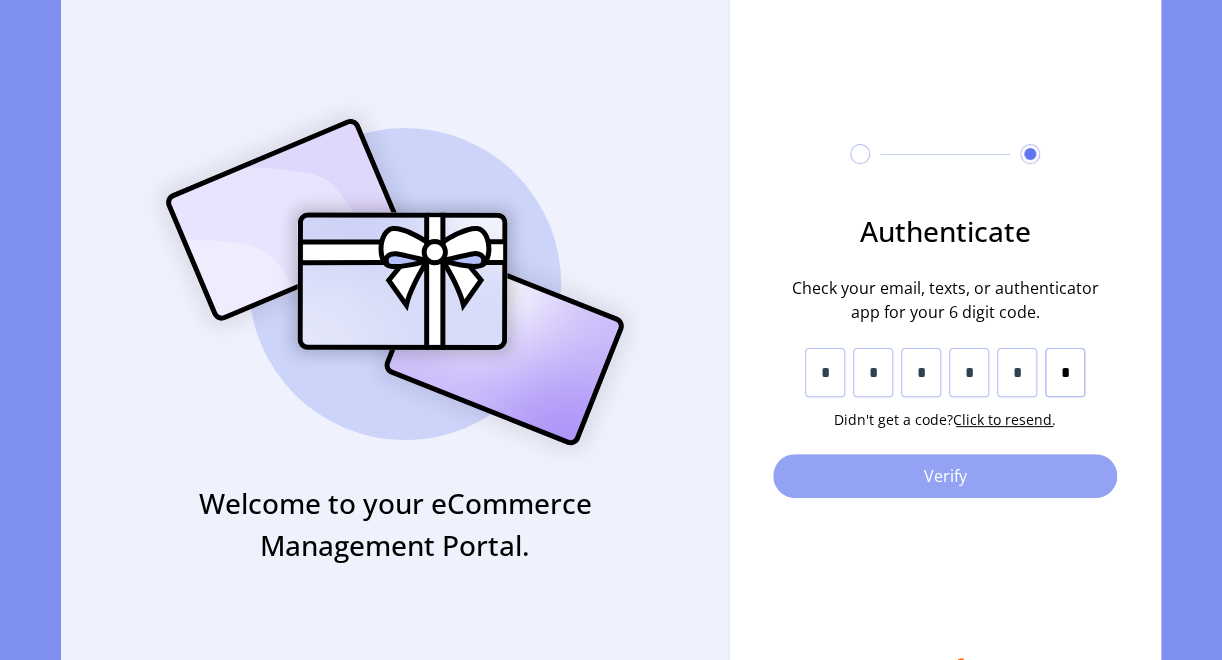 type on "*" 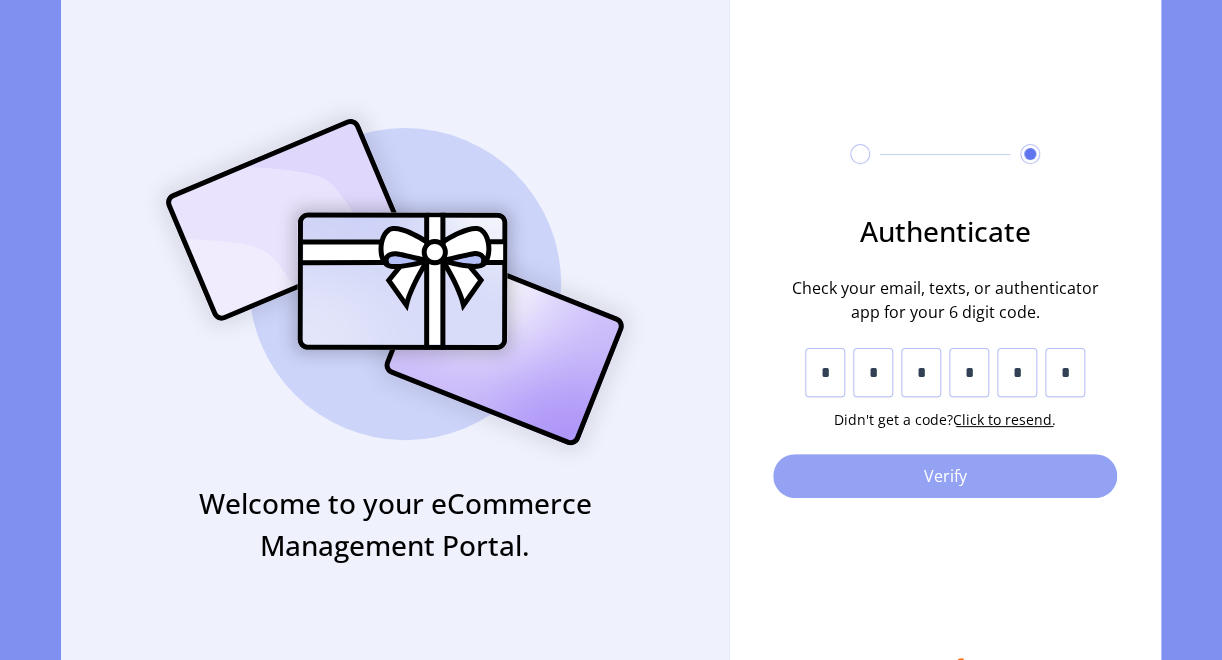 click on "Verify" at bounding box center (945, 476) 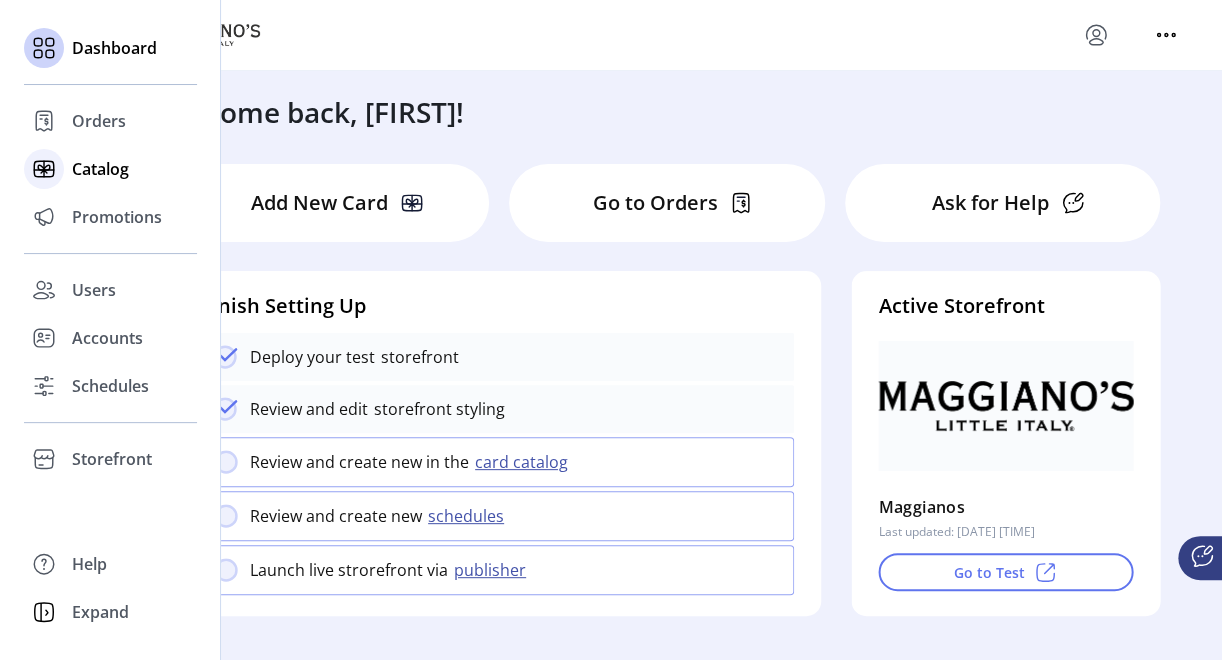 click on "Catalog" 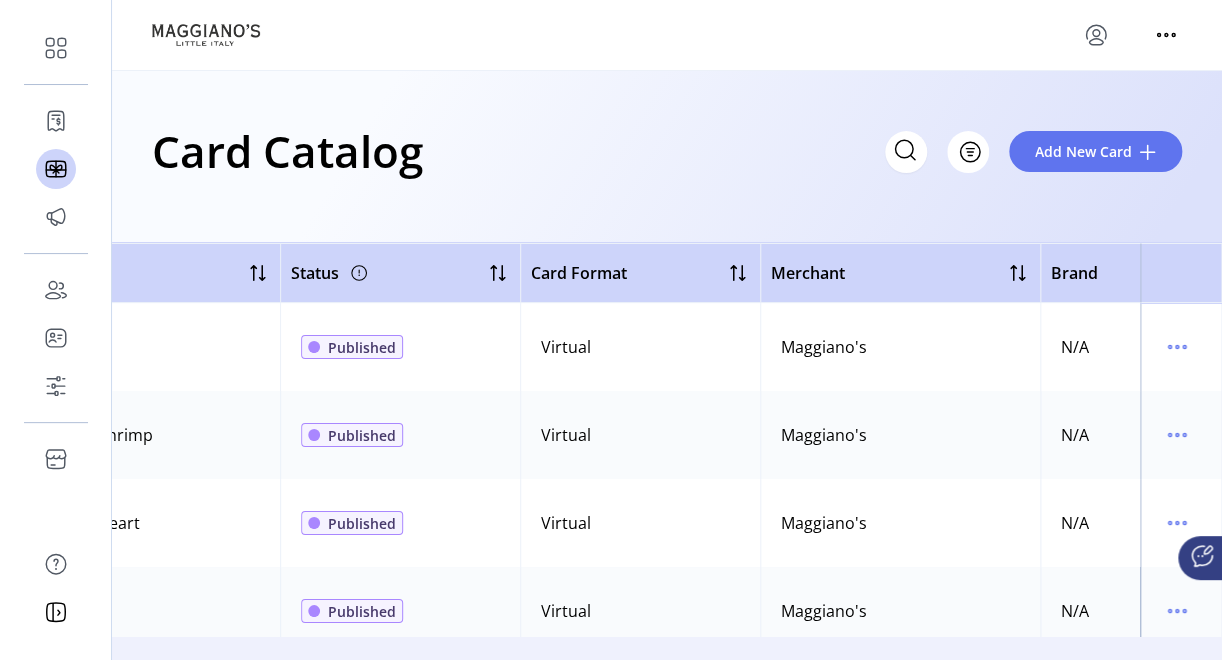scroll, scrollTop: 0, scrollLeft: 0, axis: both 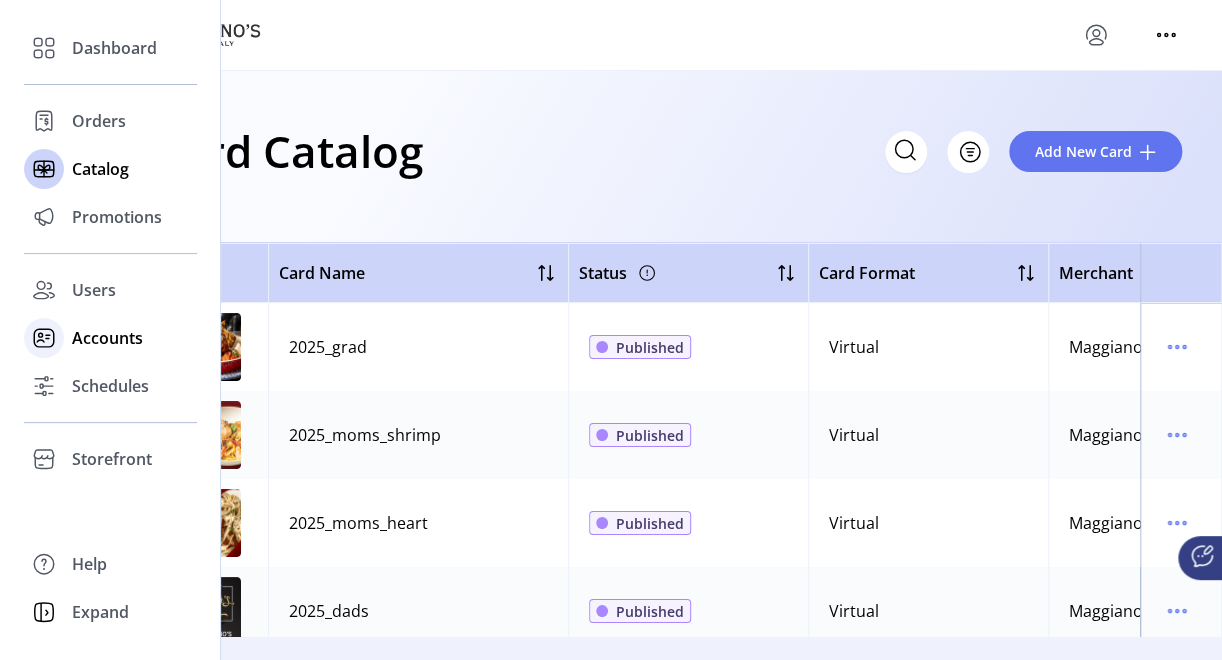 click on "Accounts" 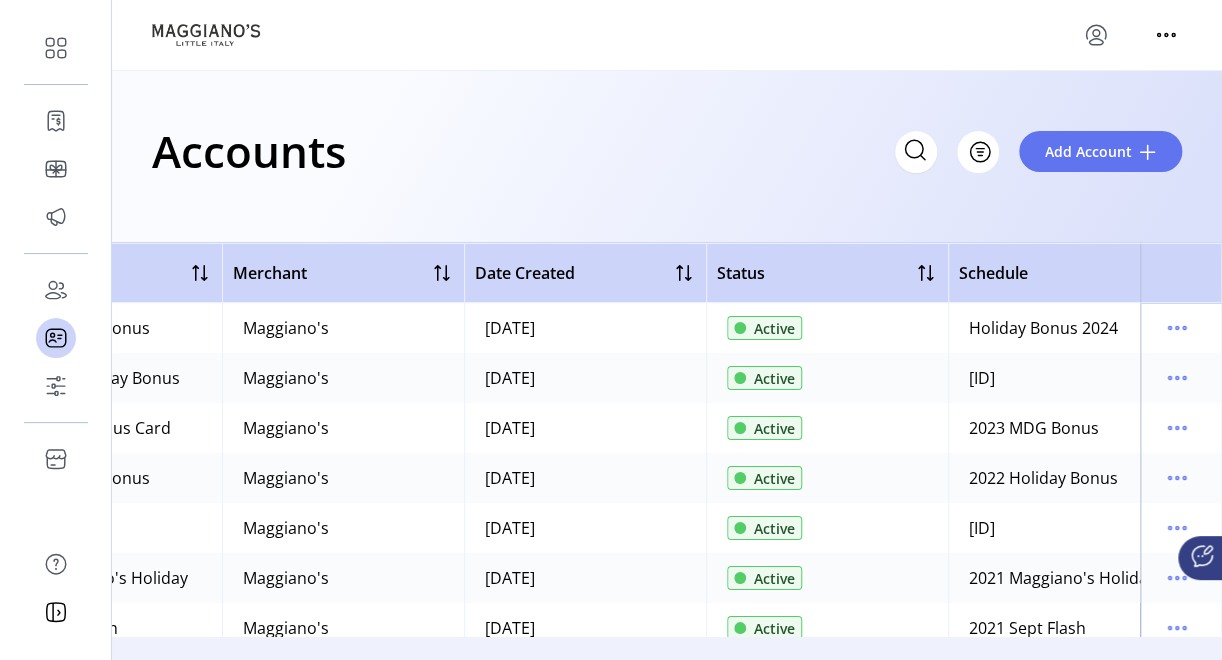 scroll, scrollTop: 0, scrollLeft: 192, axis: horizontal 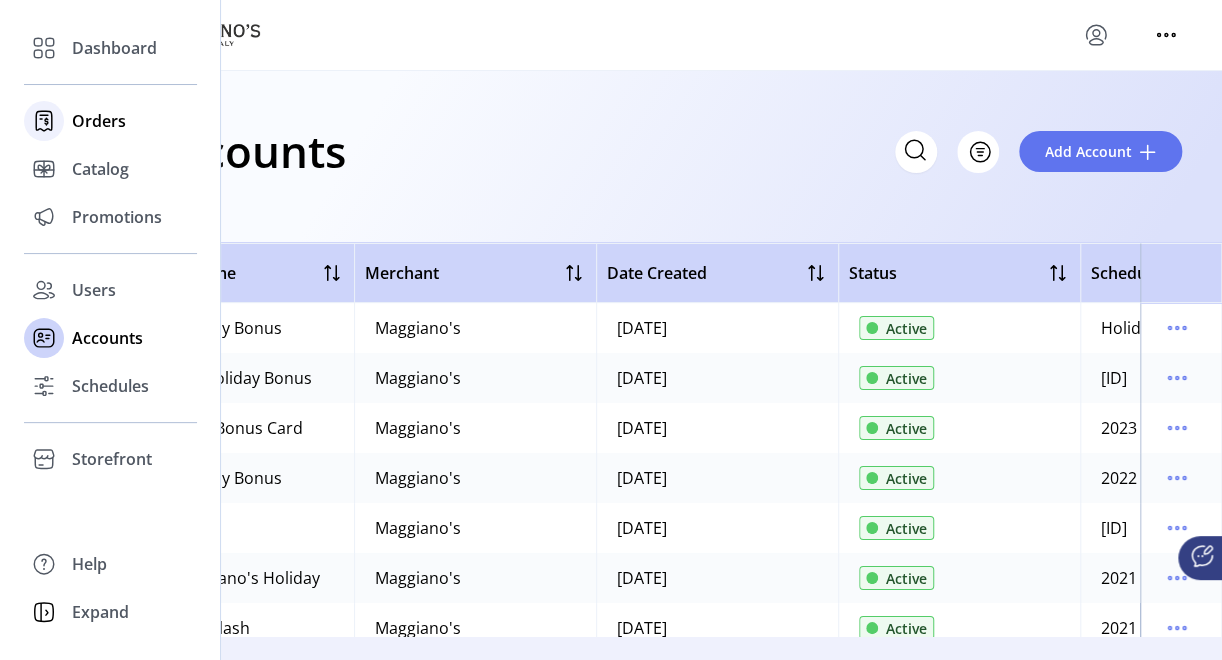 click on "Orders" 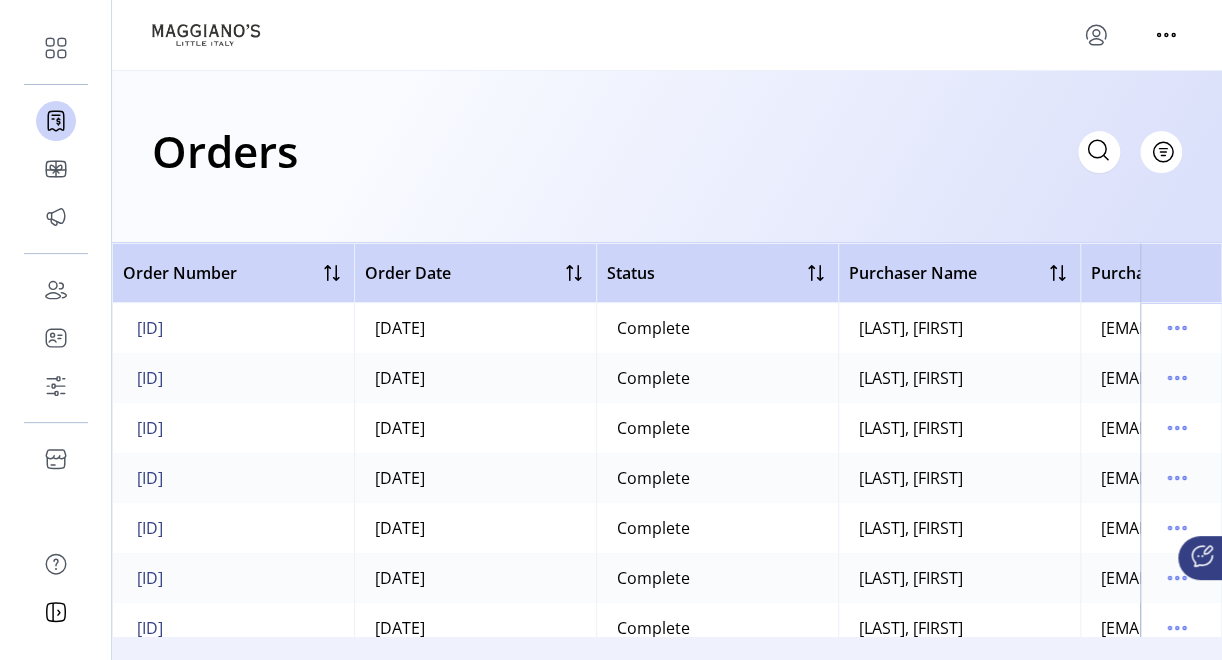 click 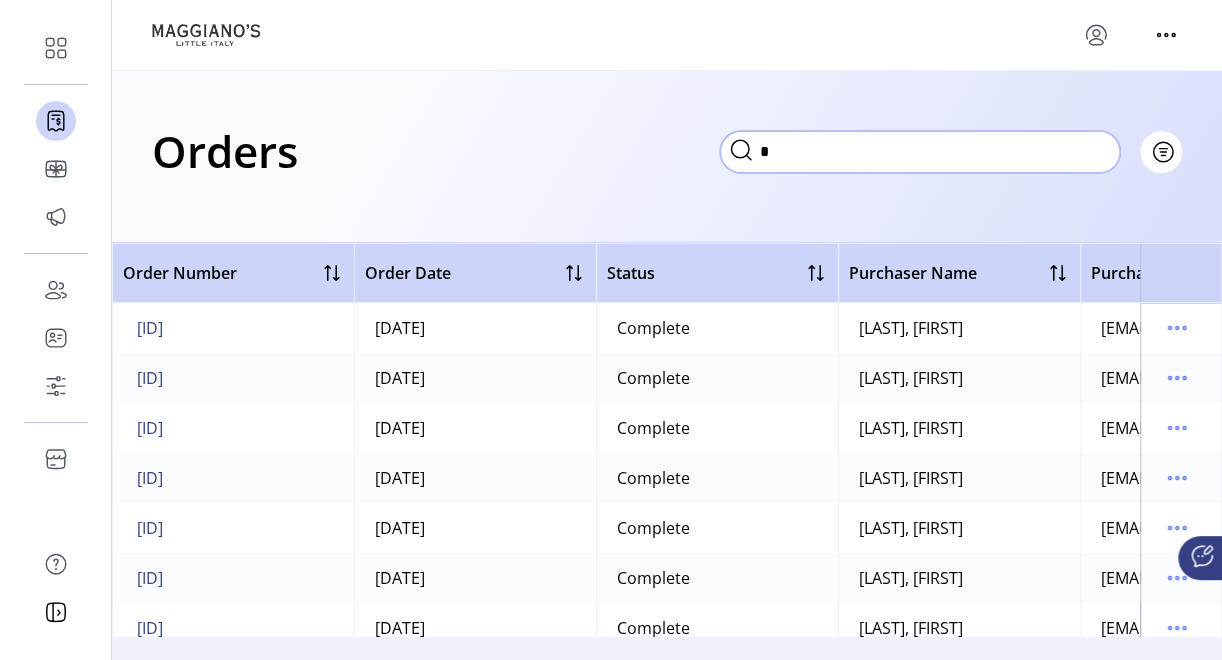 click on "*" 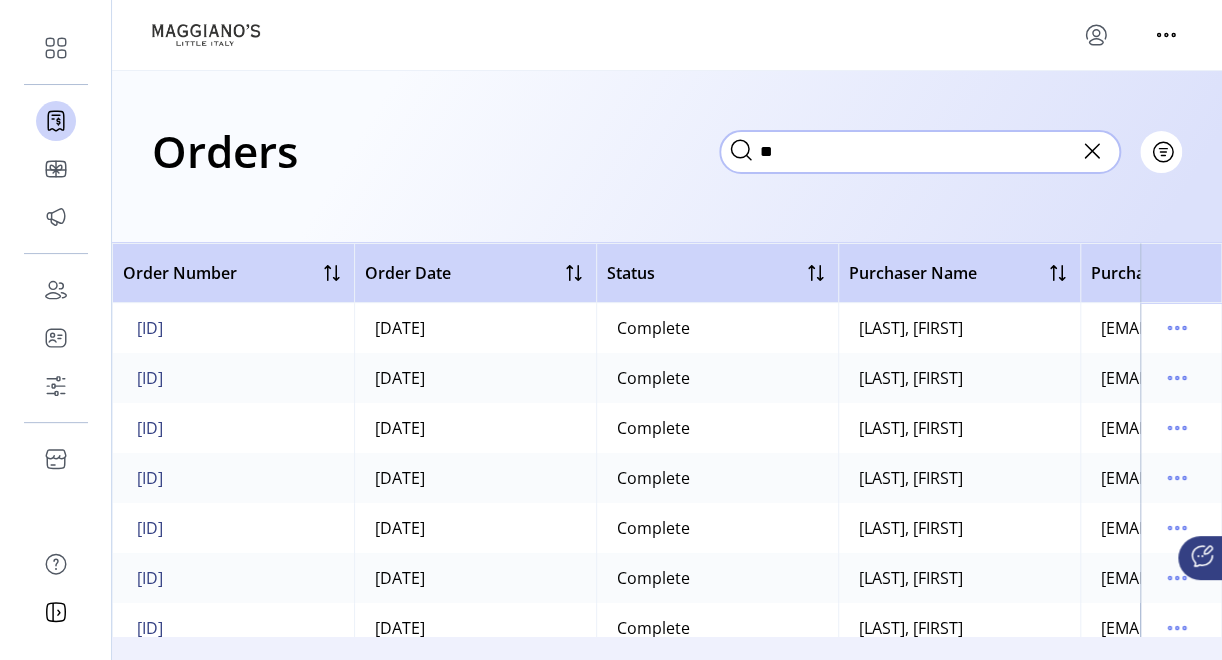 type on "*" 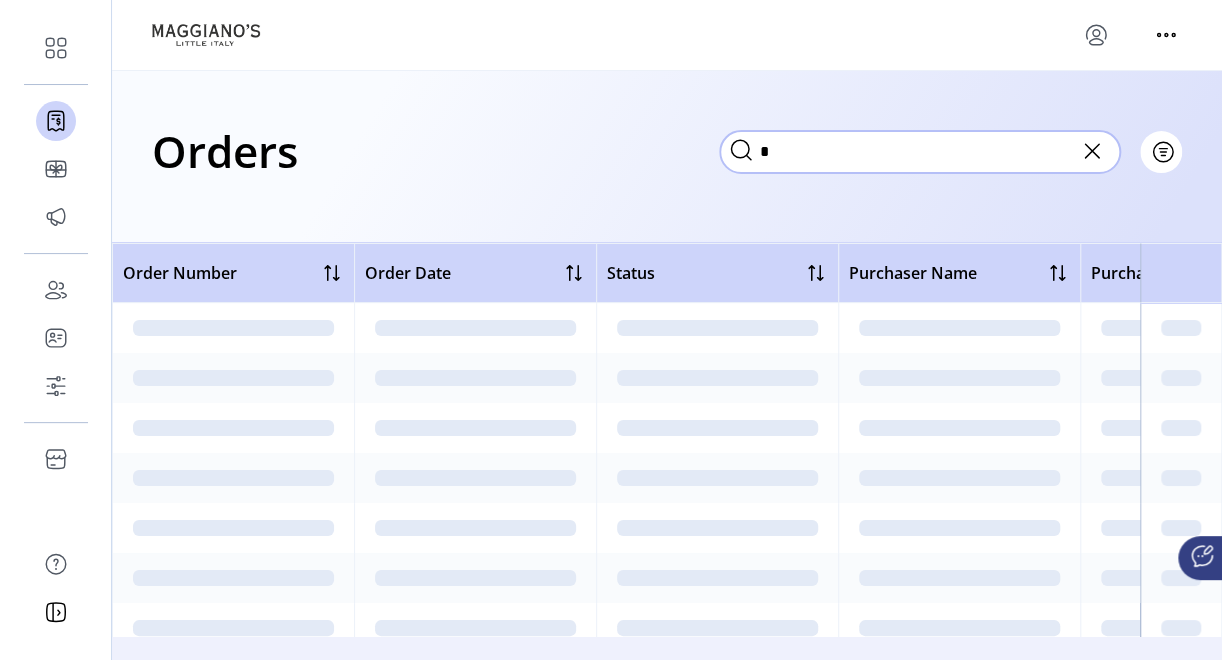 type 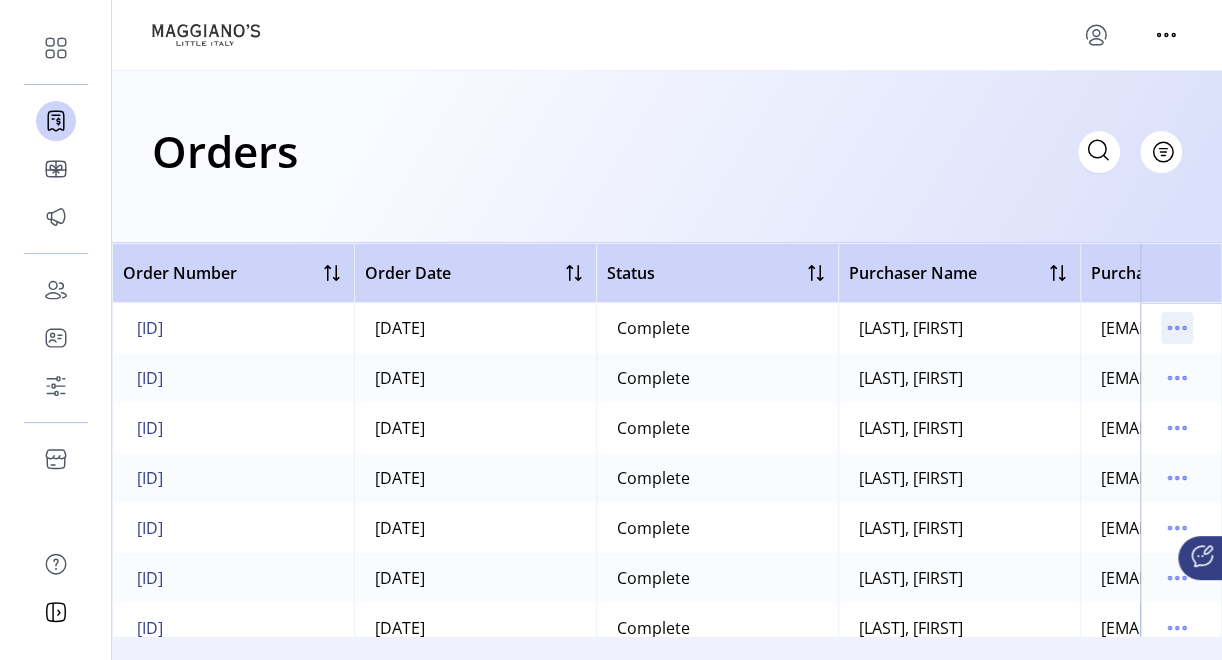 click 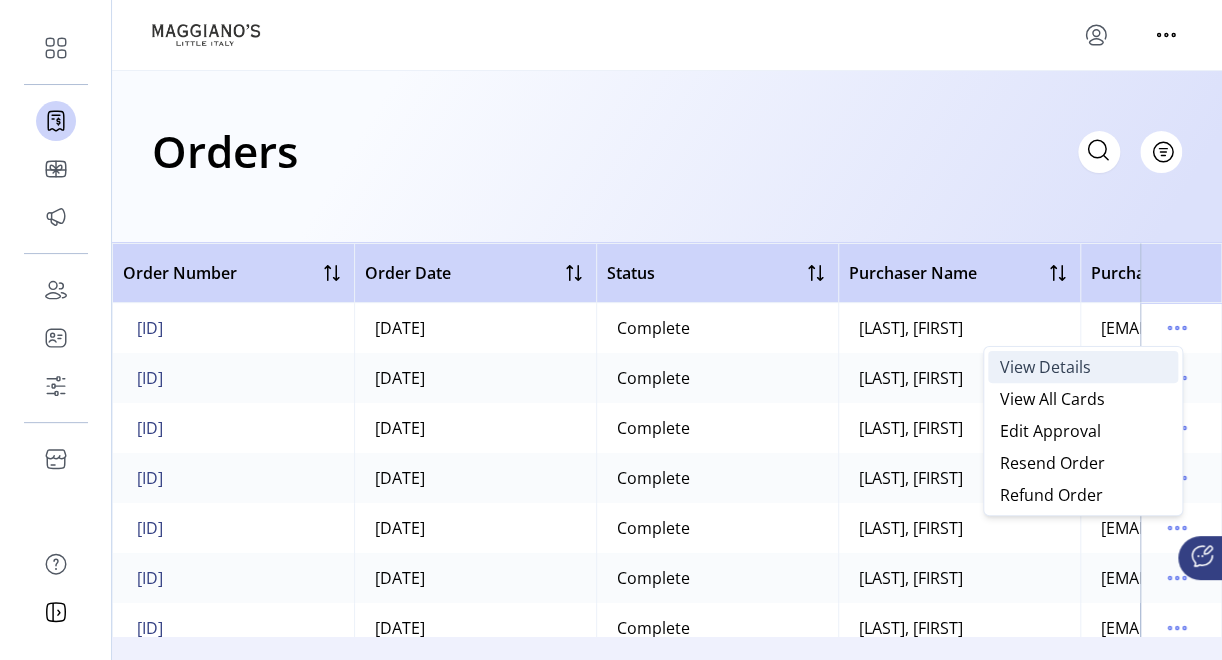 click on "View Details" at bounding box center (1045, 367) 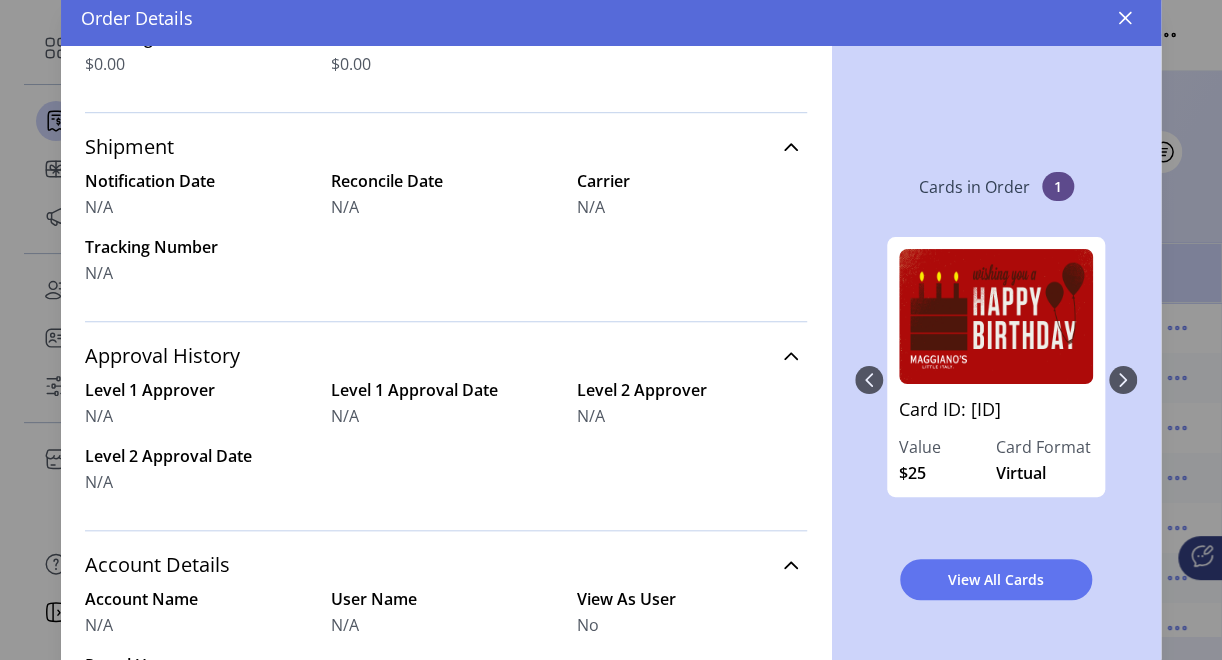 scroll, scrollTop: 660, scrollLeft: 0, axis: vertical 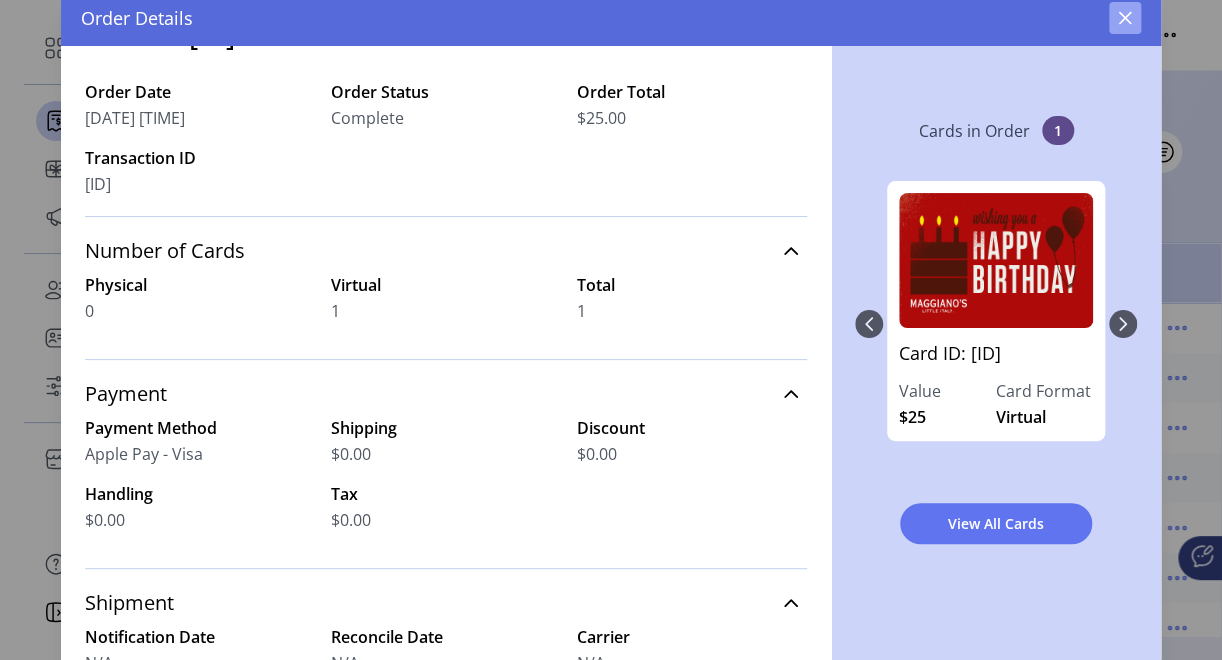 click 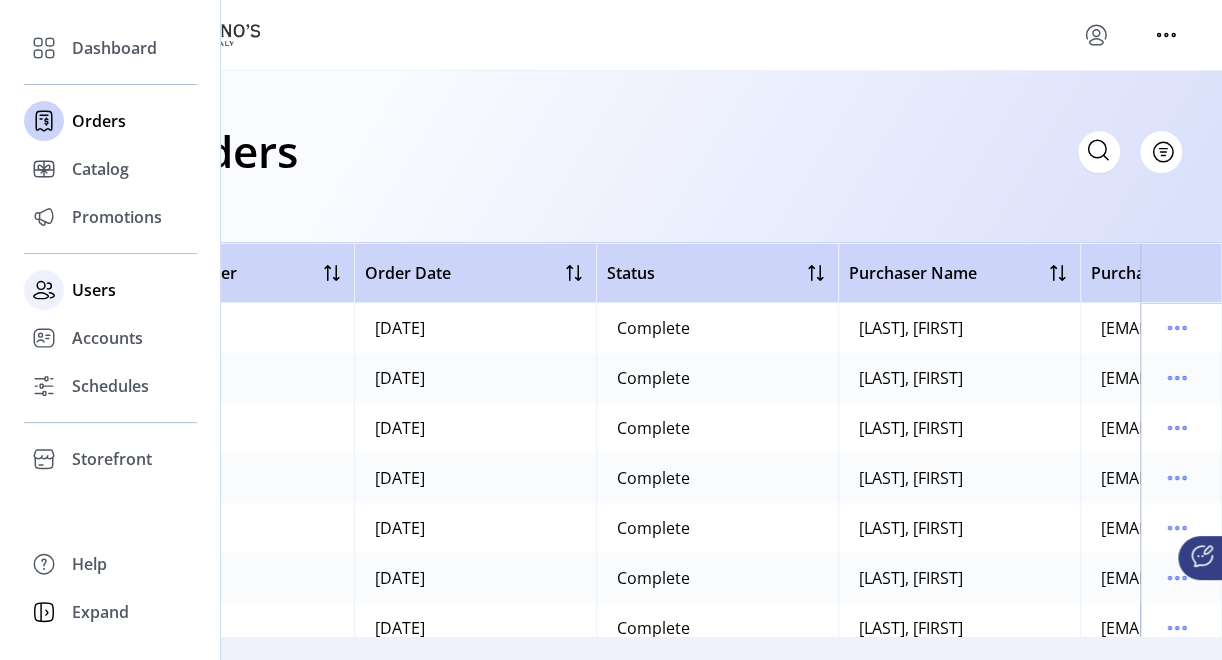 click on "Users" 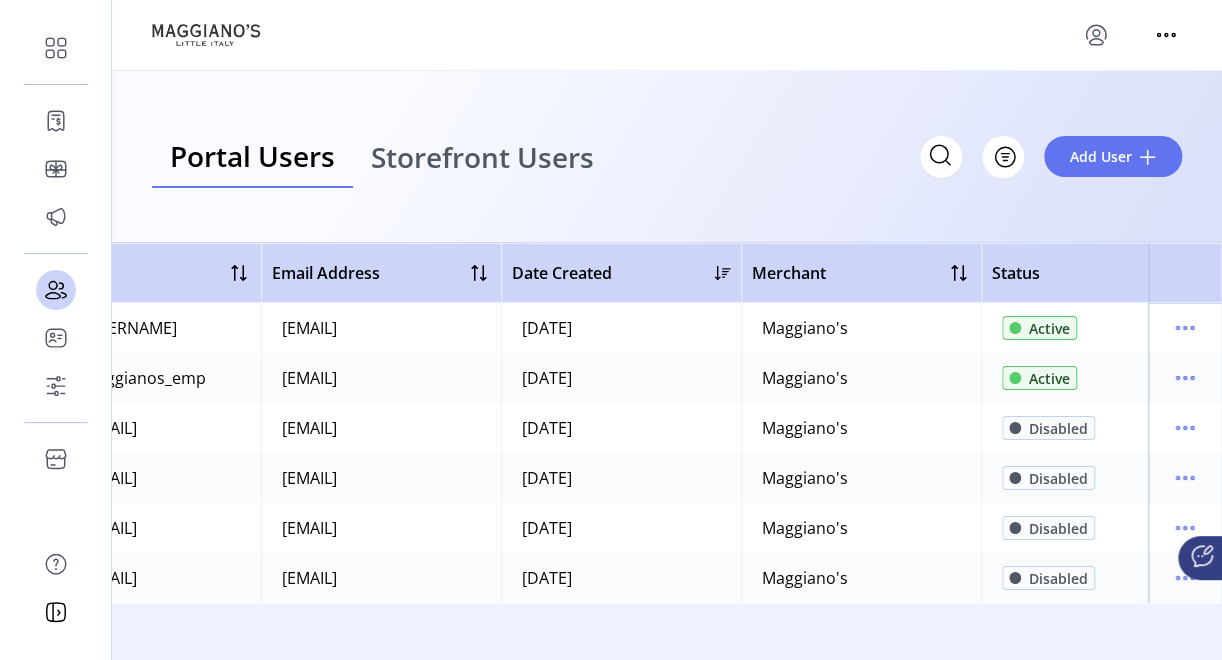 scroll, scrollTop: 0, scrollLeft: 93, axis: horizontal 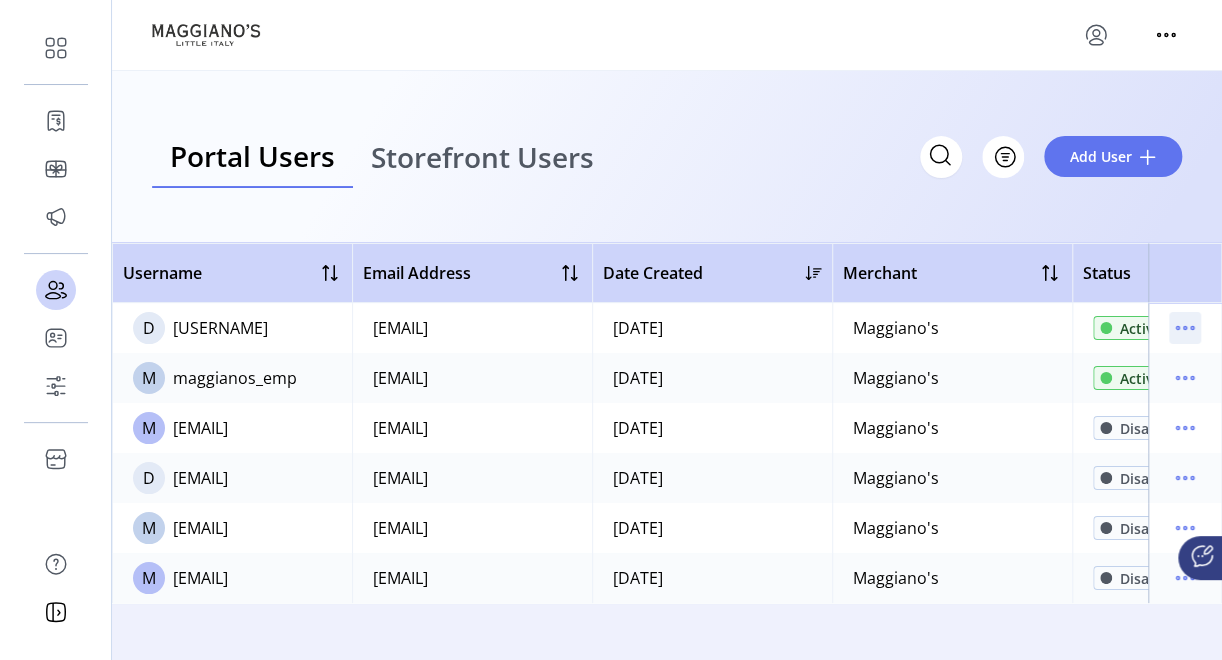 click 